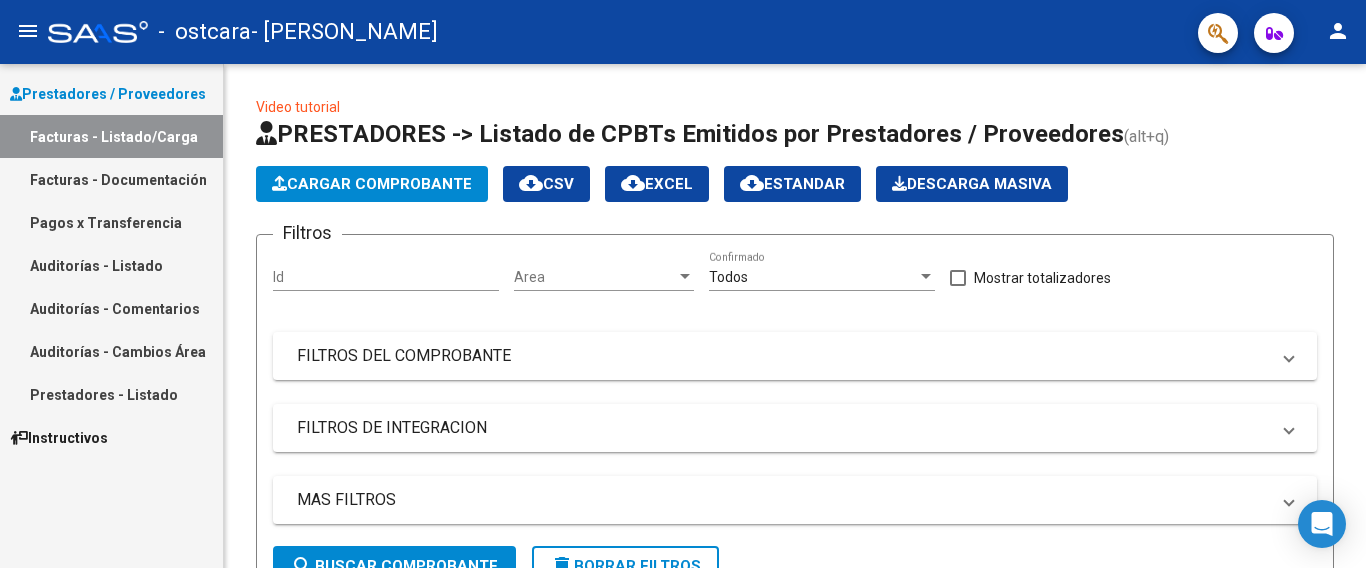 scroll, scrollTop: 0, scrollLeft: 0, axis: both 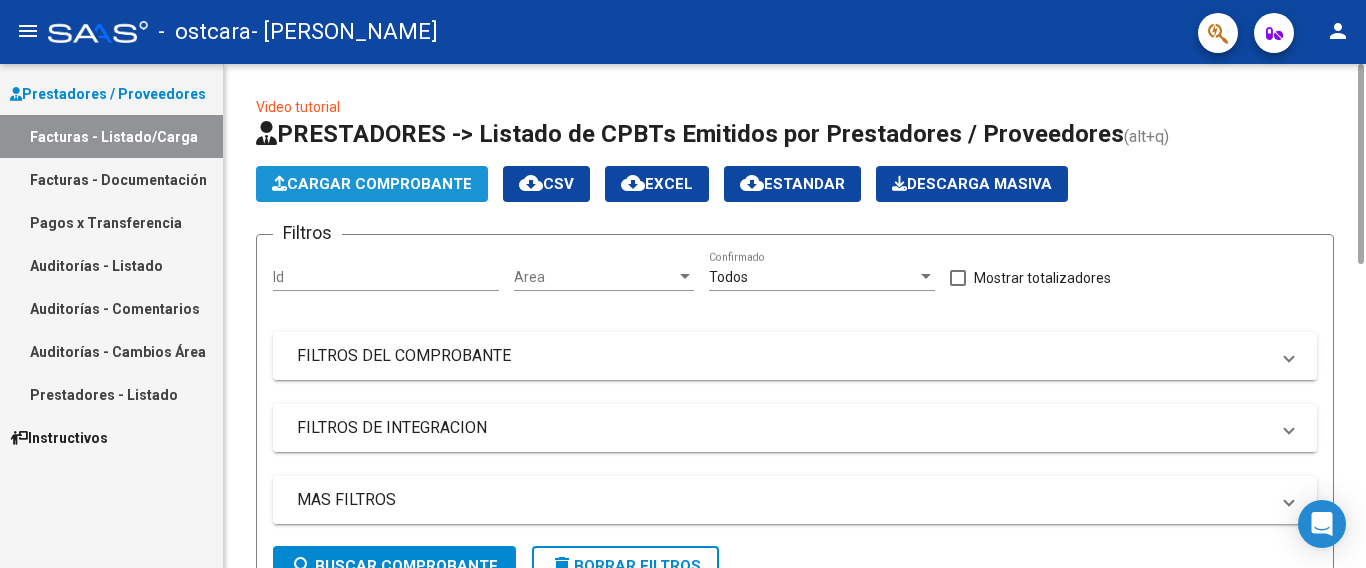 click on "Cargar Comprobante" 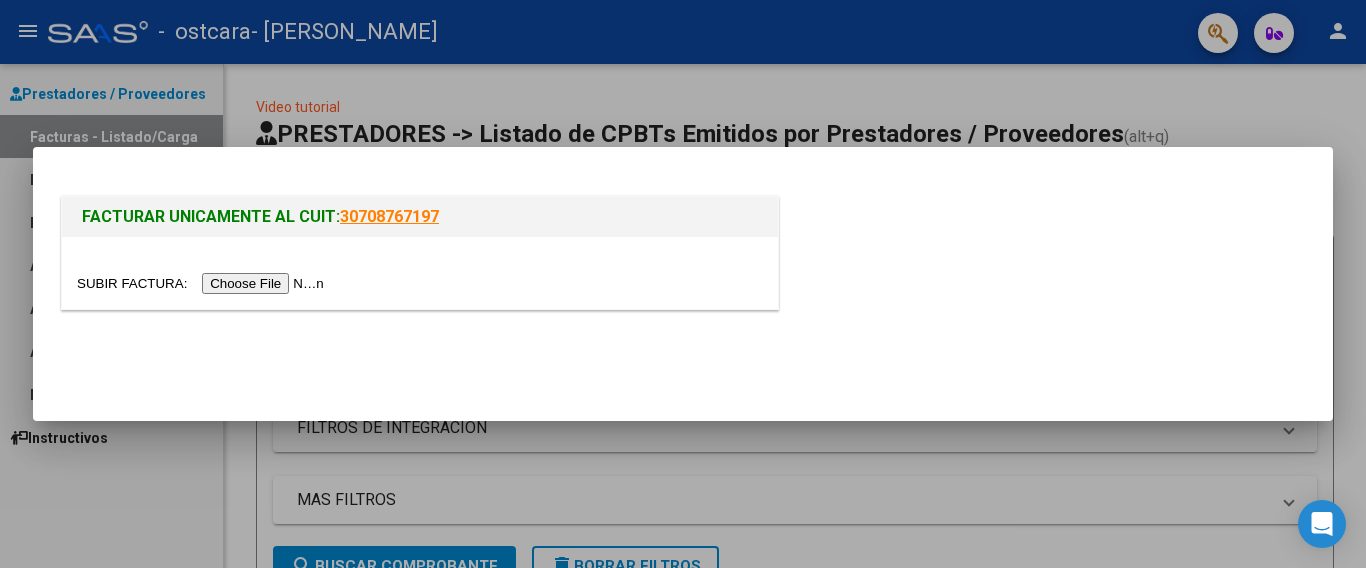 click at bounding box center [203, 283] 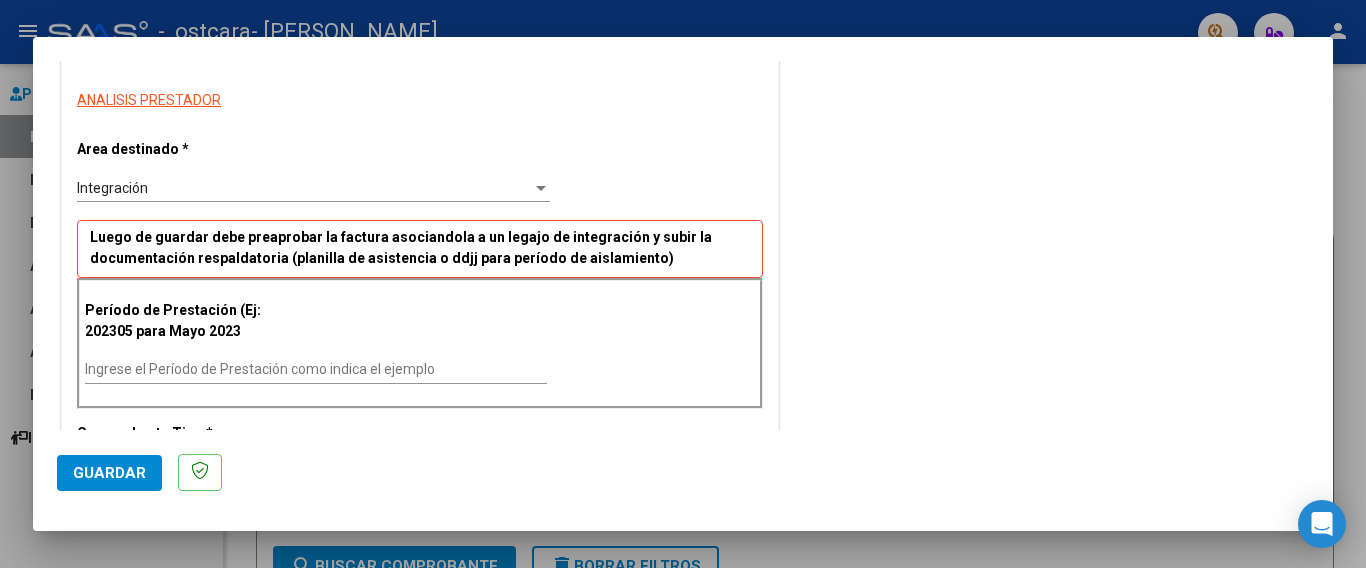 scroll, scrollTop: 362, scrollLeft: 0, axis: vertical 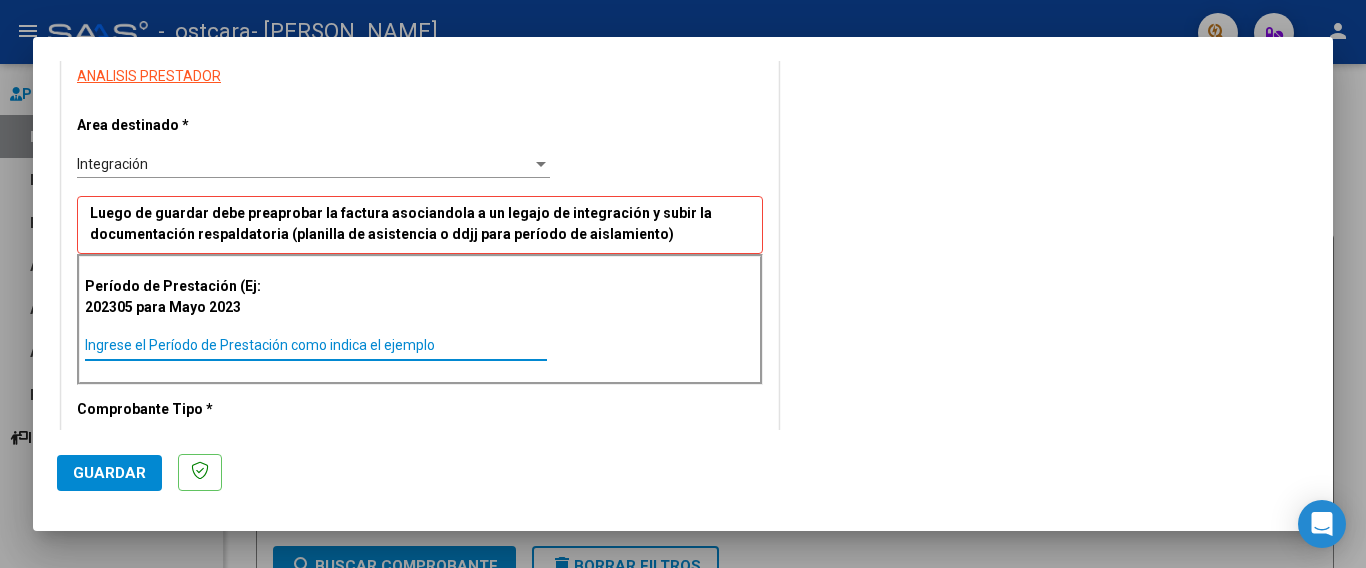 click on "Ingrese el Período de Prestación como indica el ejemplo" at bounding box center [316, 345] 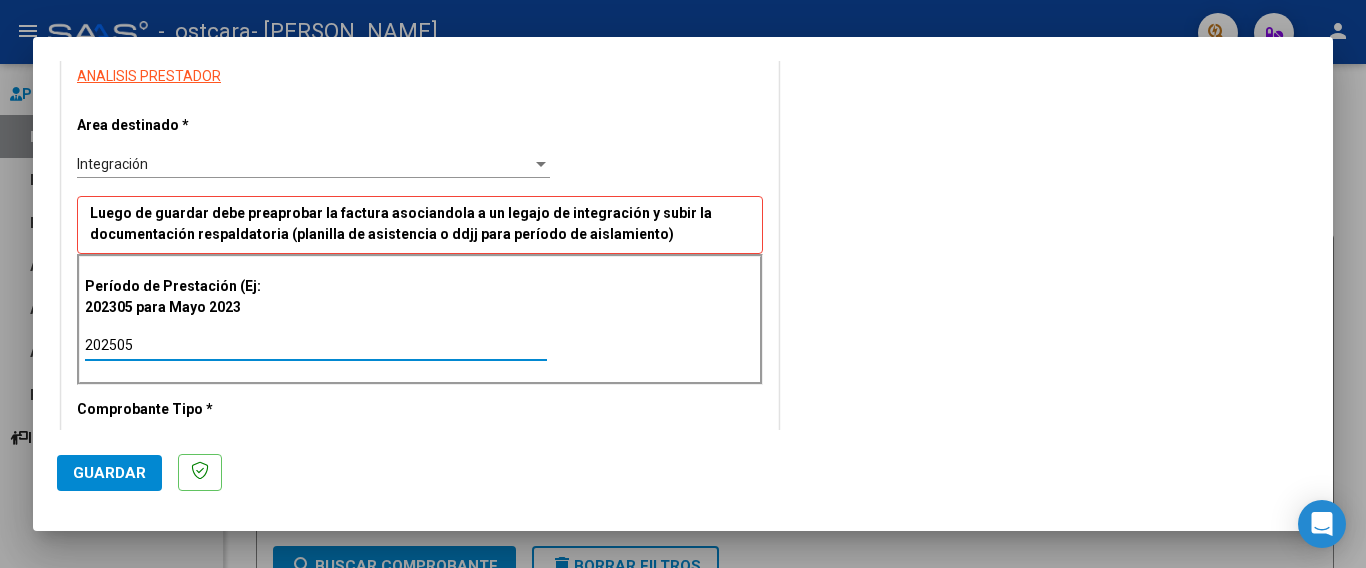 type on "202505" 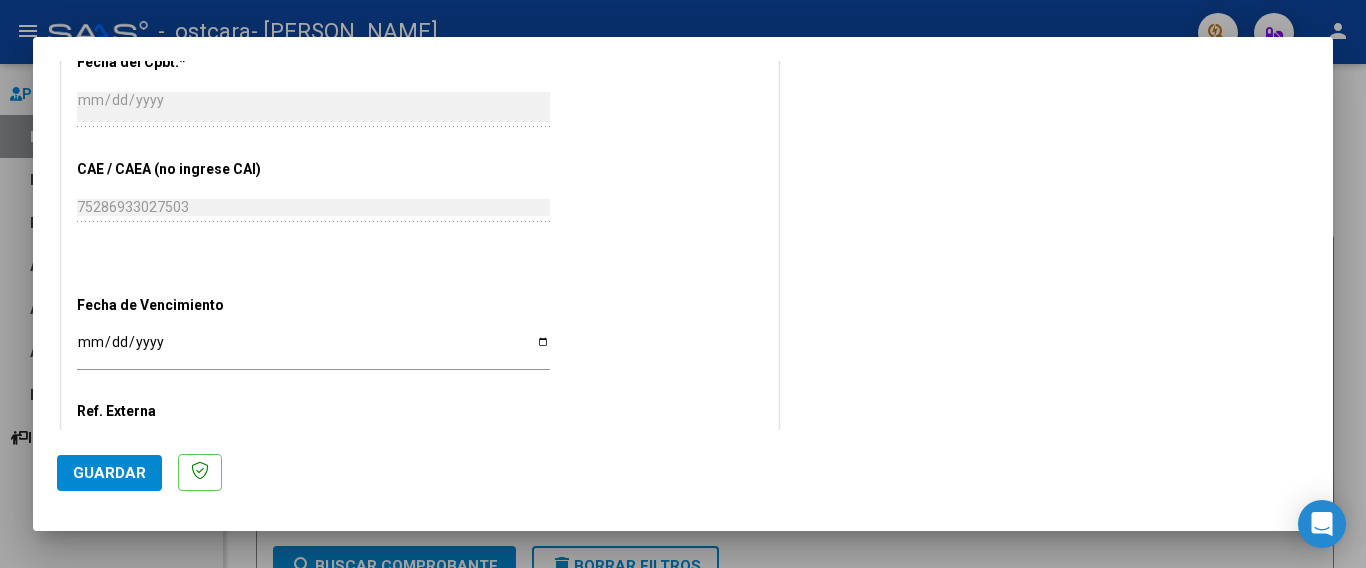 scroll, scrollTop: 1144, scrollLeft: 0, axis: vertical 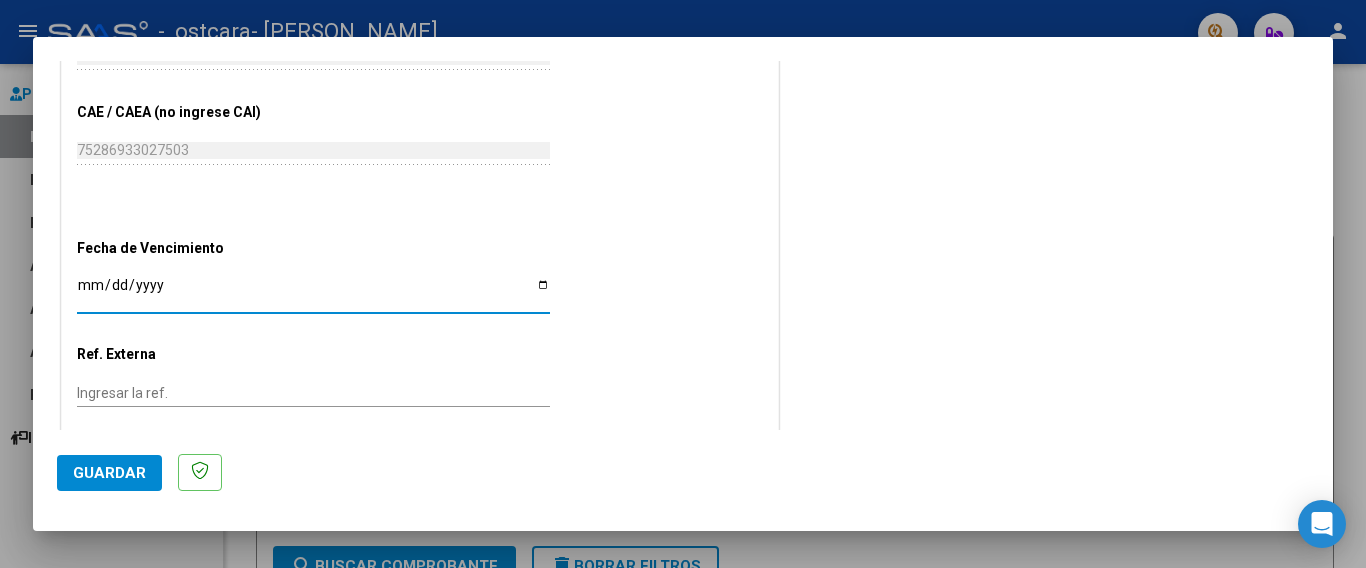 click on "Ingresar la fecha" at bounding box center [313, 292] 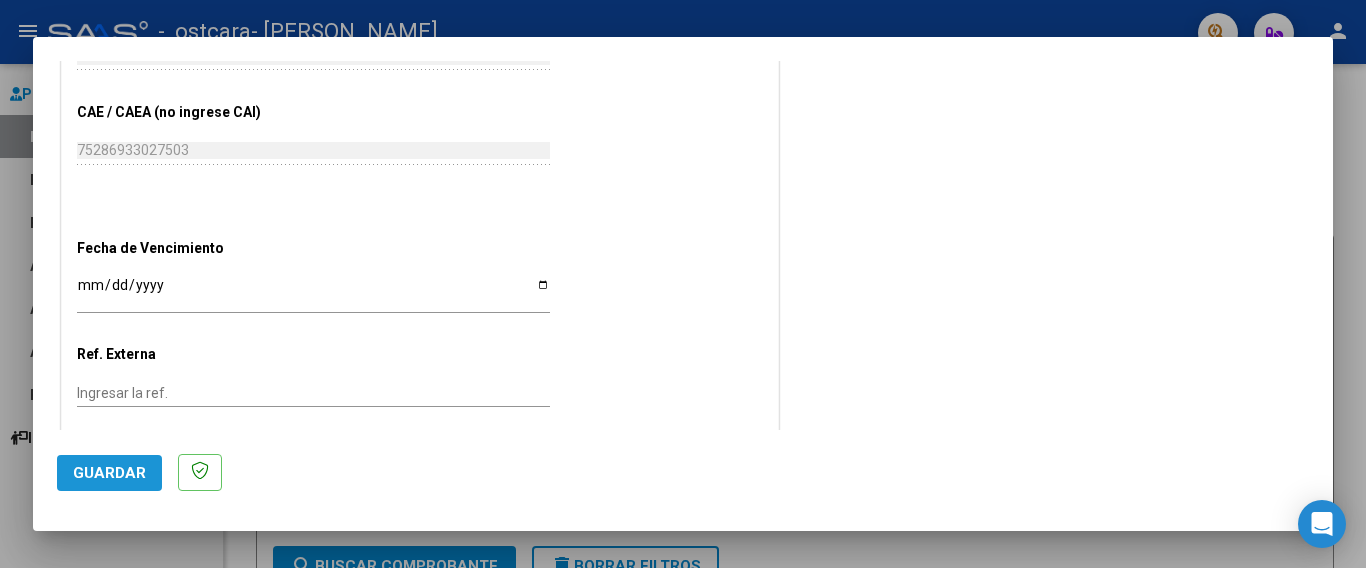 click on "Guardar" 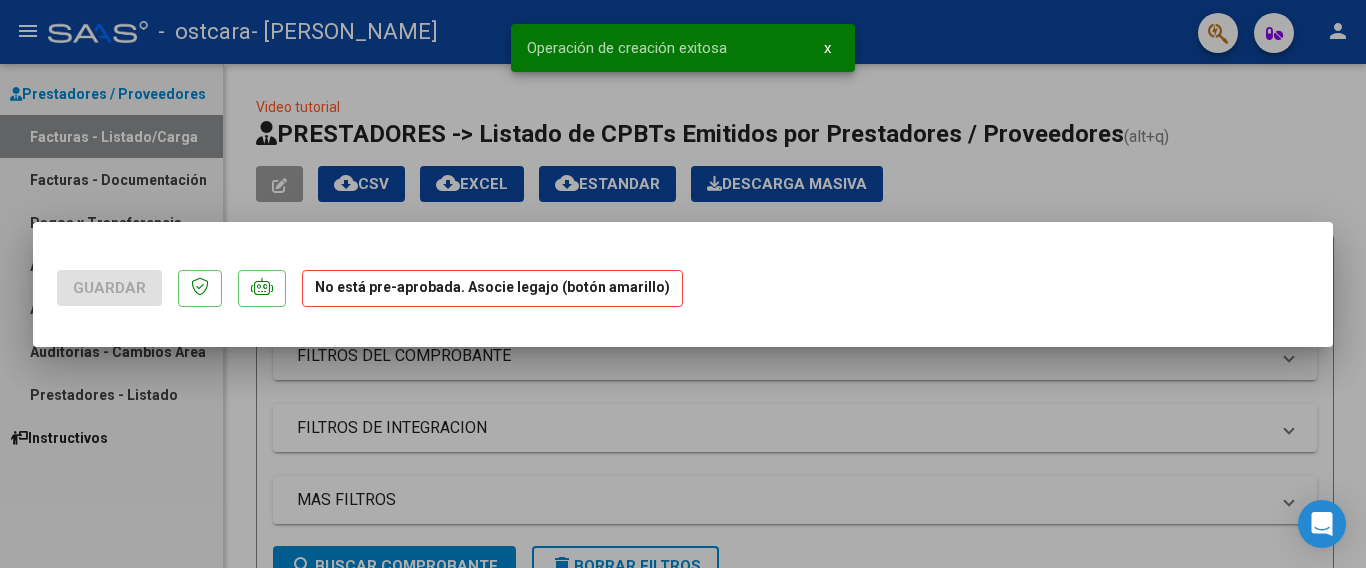 scroll, scrollTop: 0, scrollLeft: 0, axis: both 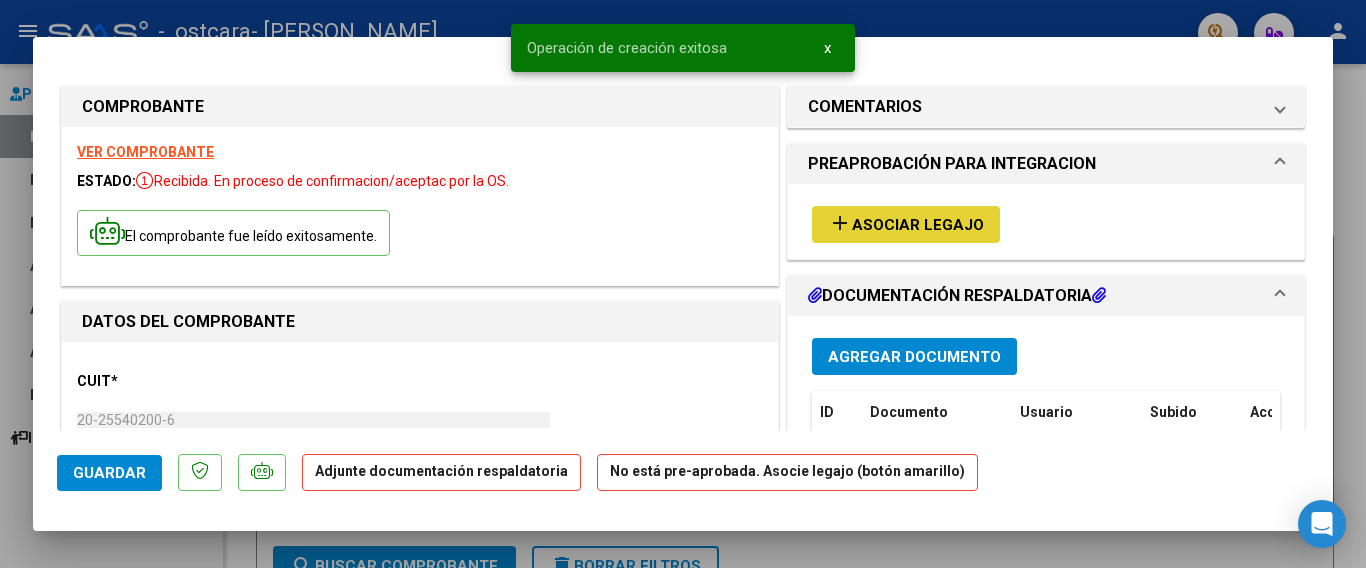 click on "add" at bounding box center [840, 223] 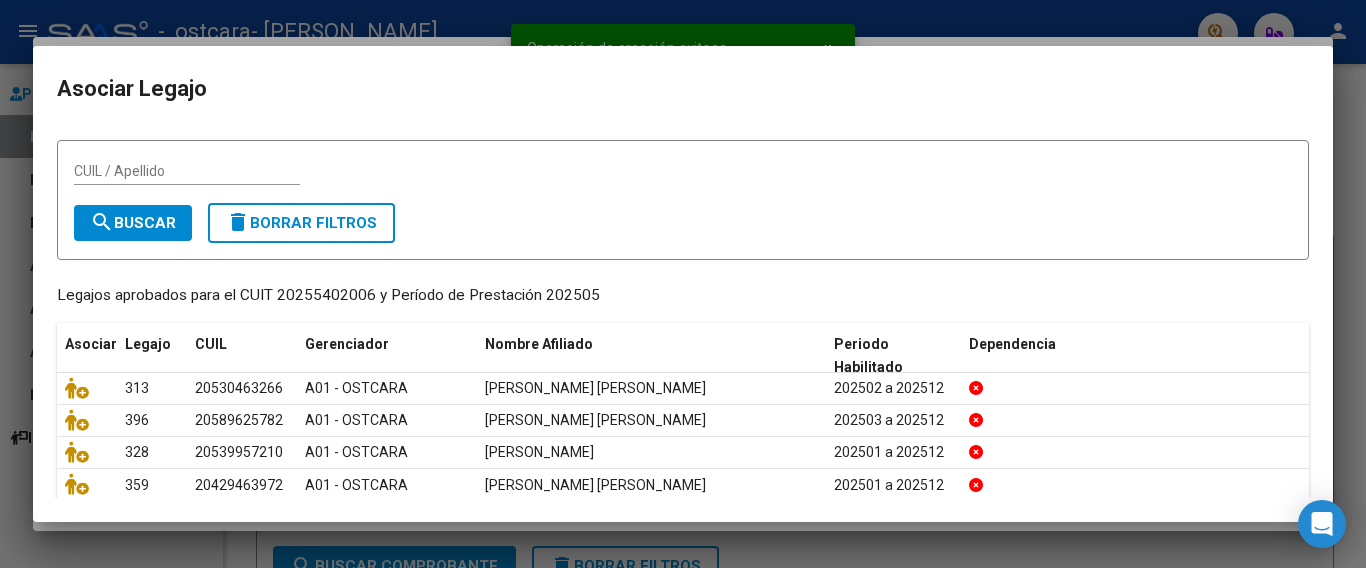 scroll, scrollTop: 113, scrollLeft: 0, axis: vertical 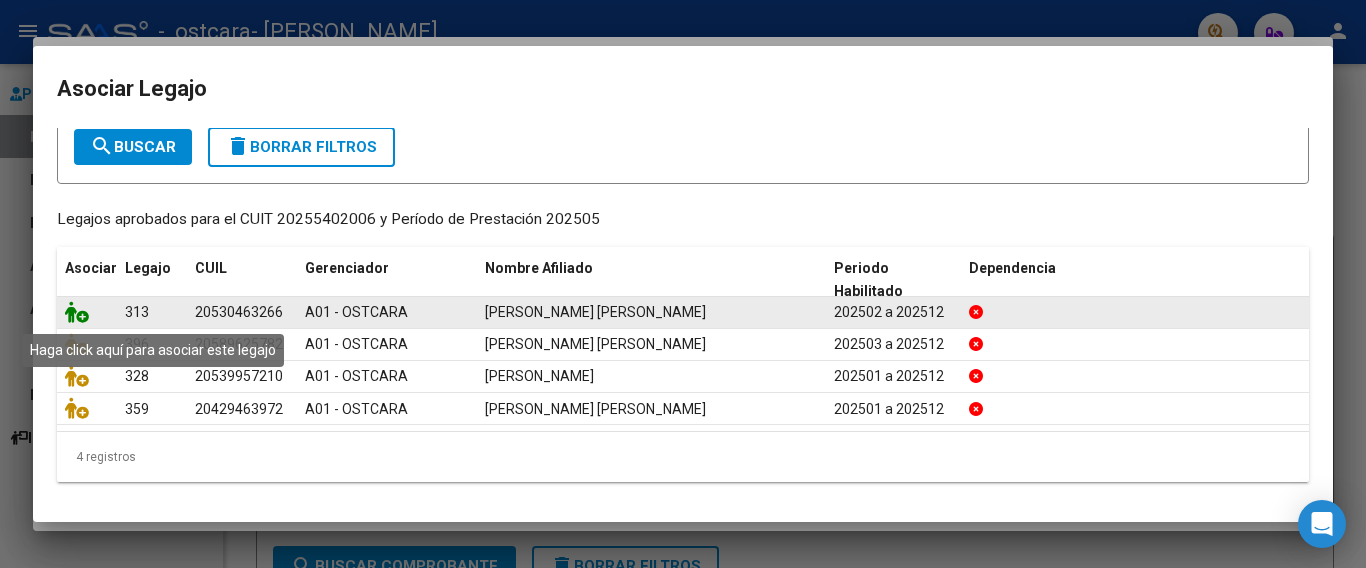 click 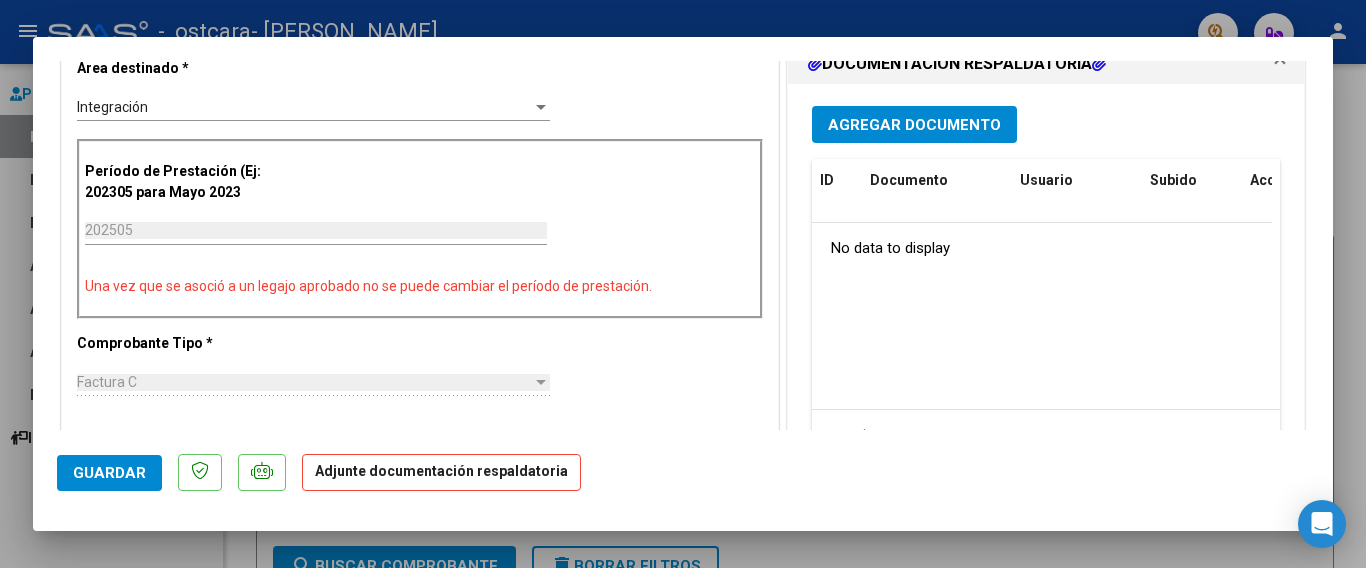 scroll, scrollTop: 485, scrollLeft: 0, axis: vertical 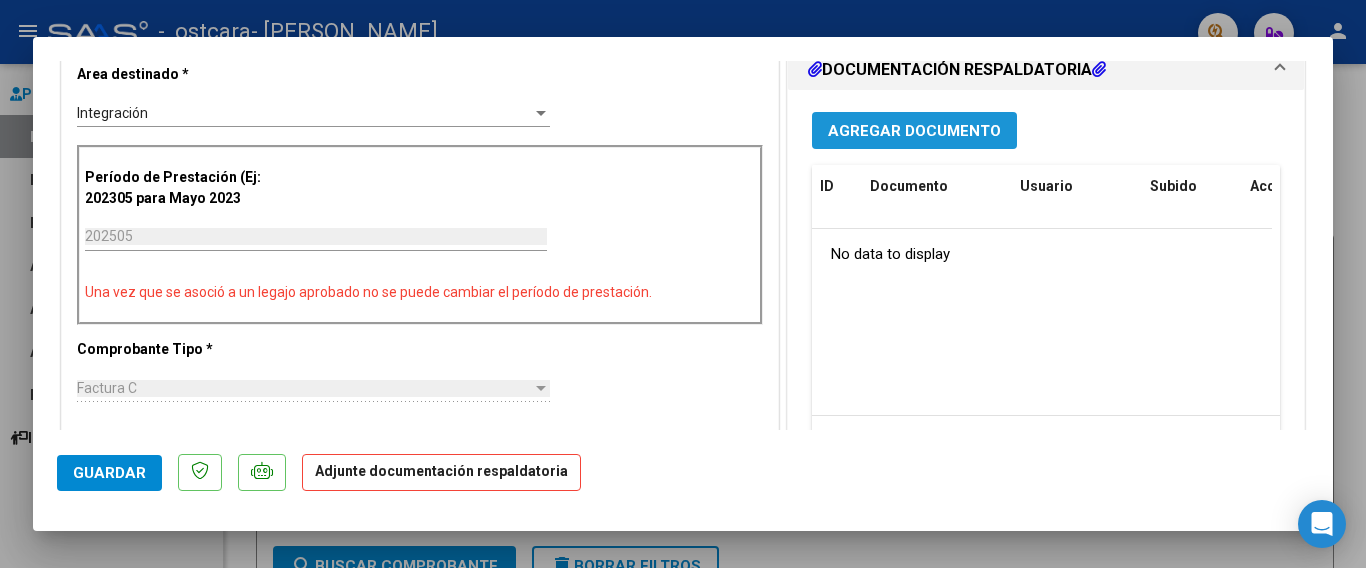 click on "Agregar Documento" at bounding box center (914, 131) 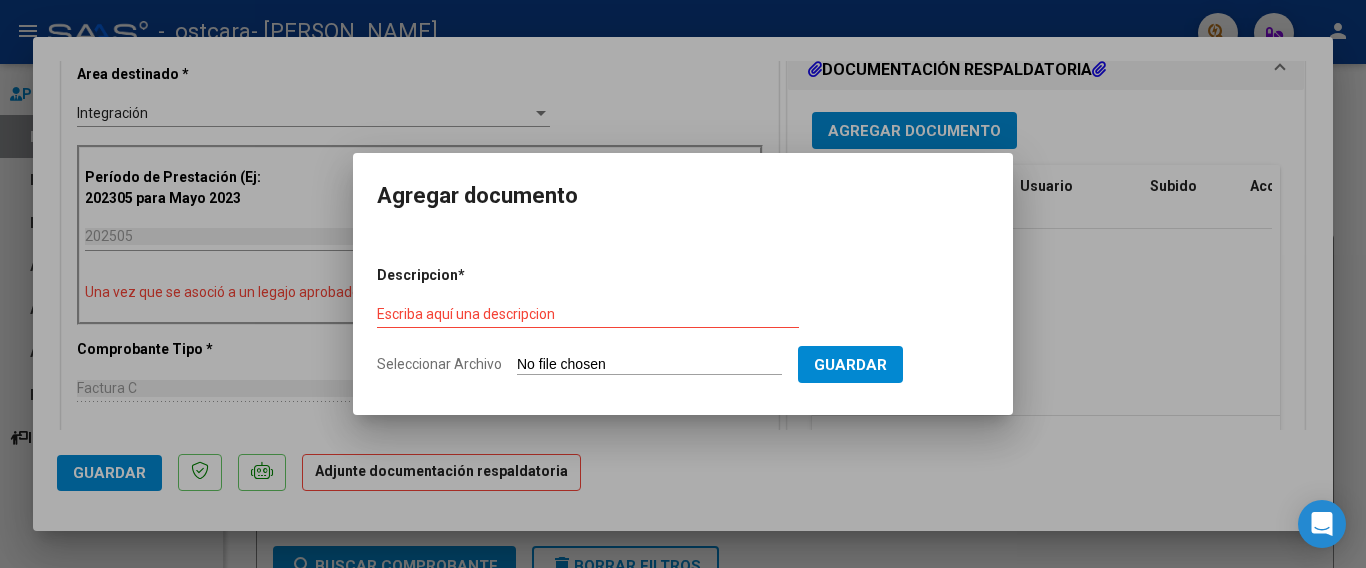 click on "Escriba aquí una descripcion" at bounding box center (588, 314) 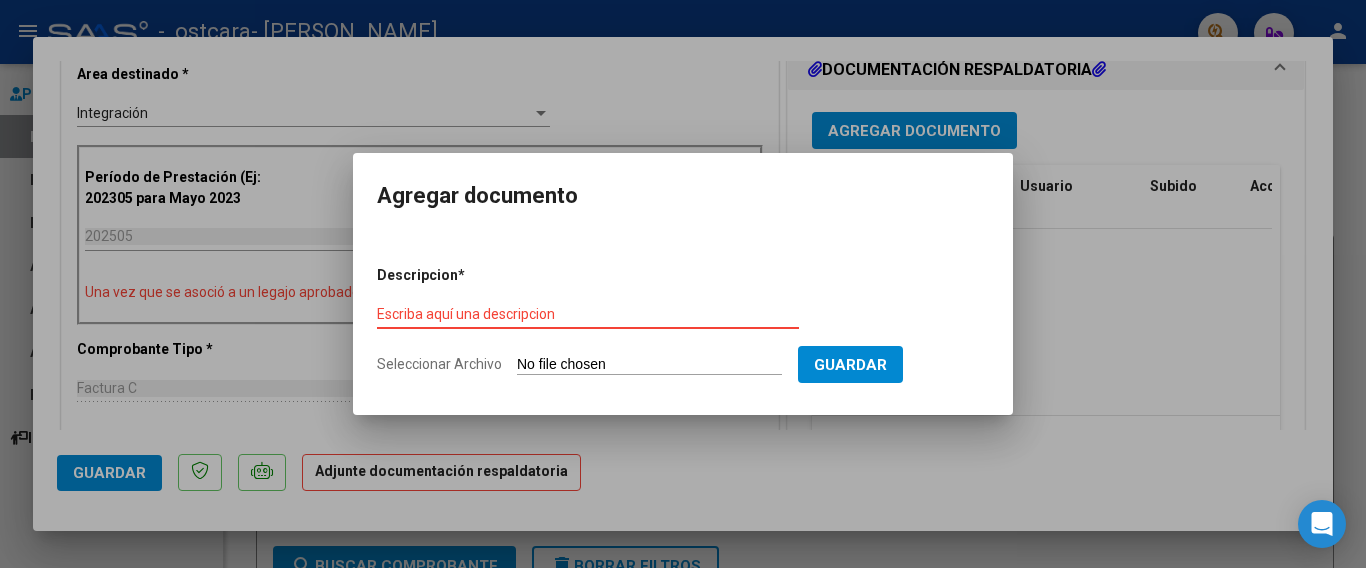 click on "Escriba aquí una descripcion" at bounding box center [588, 314] 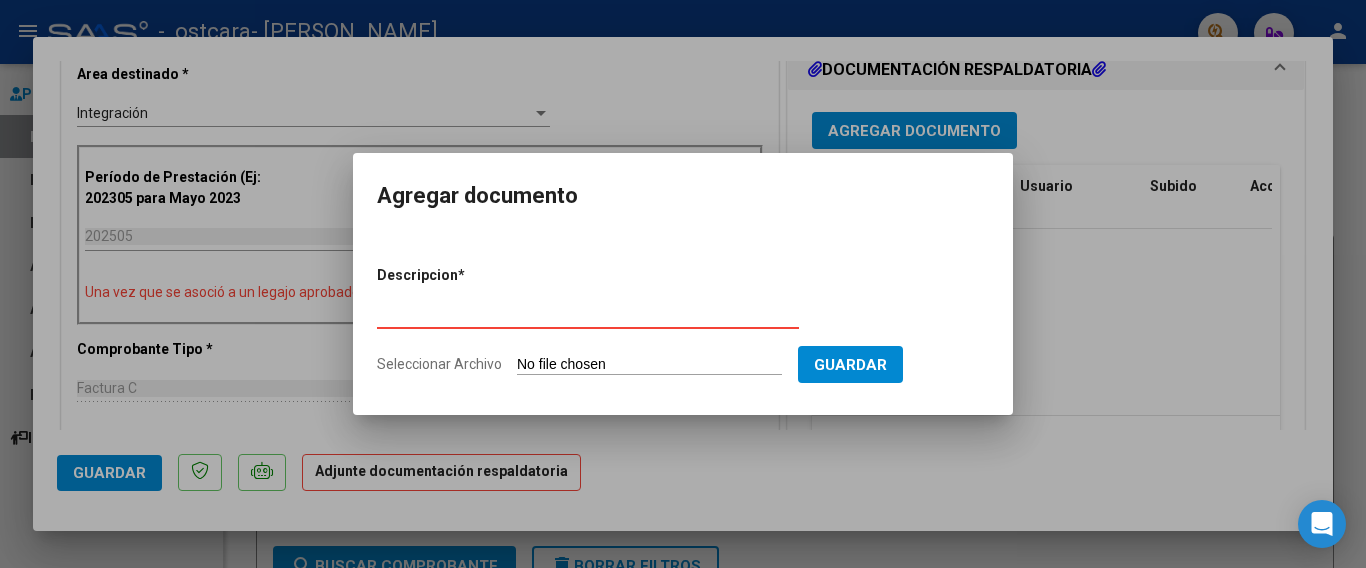 type on "PLANILLA ASISTENCIA" 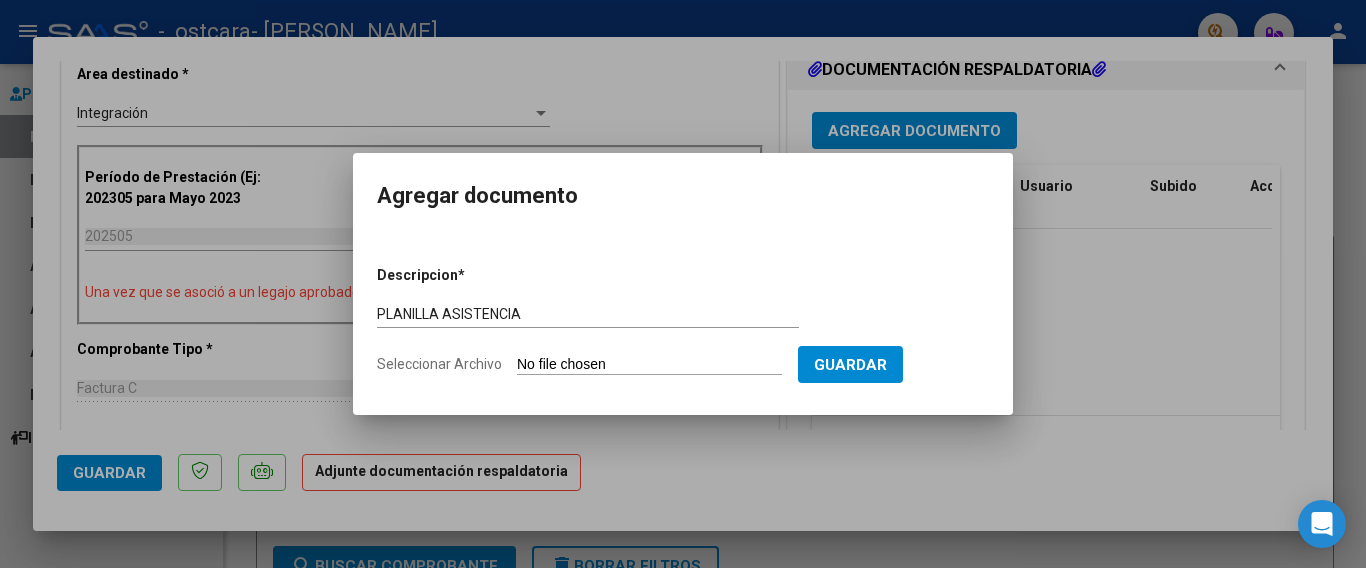 click on "Seleccionar Archivo" at bounding box center [649, 365] 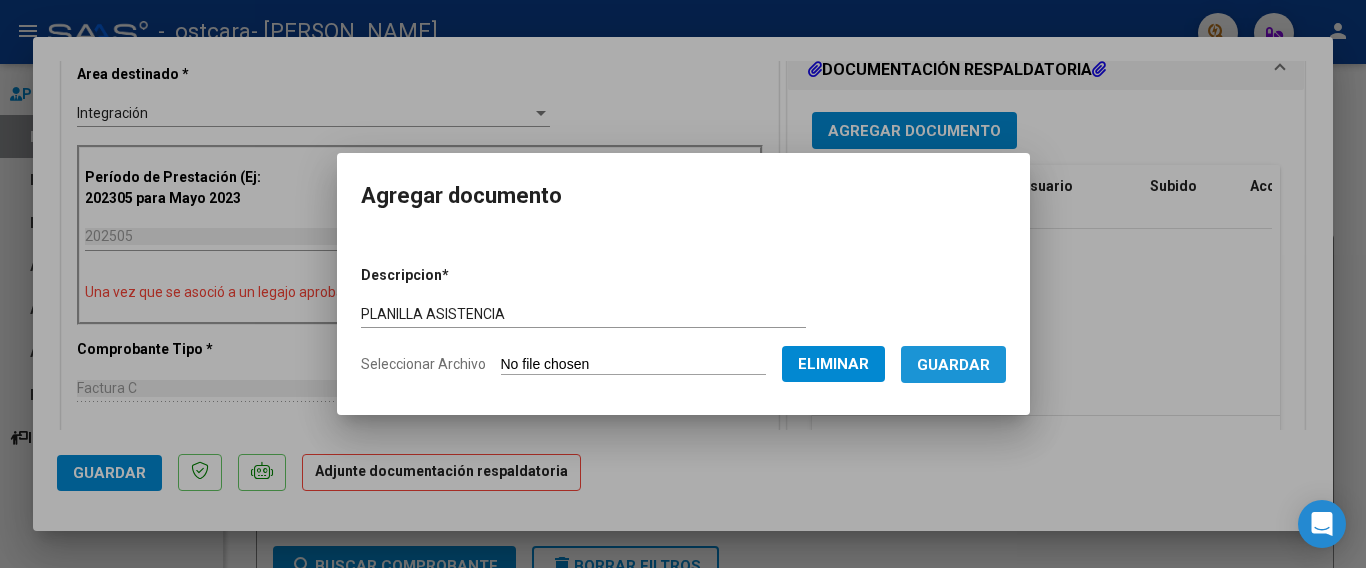 click on "Guardar" at bounding box center [953, 365] 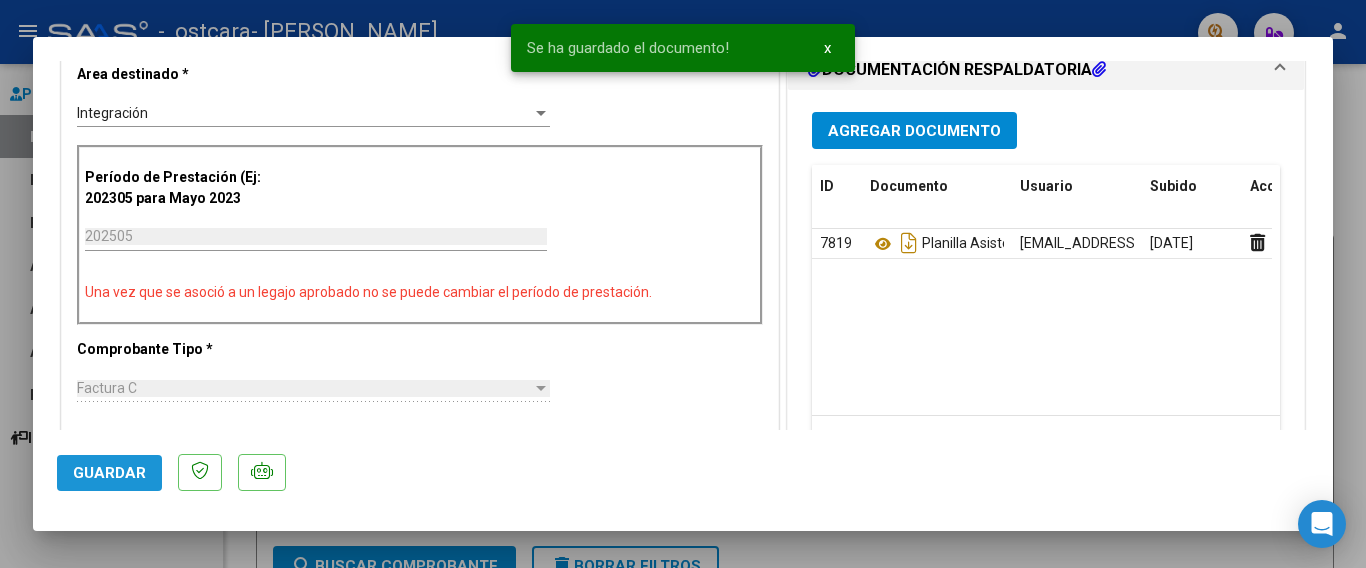 click on "Guardar" 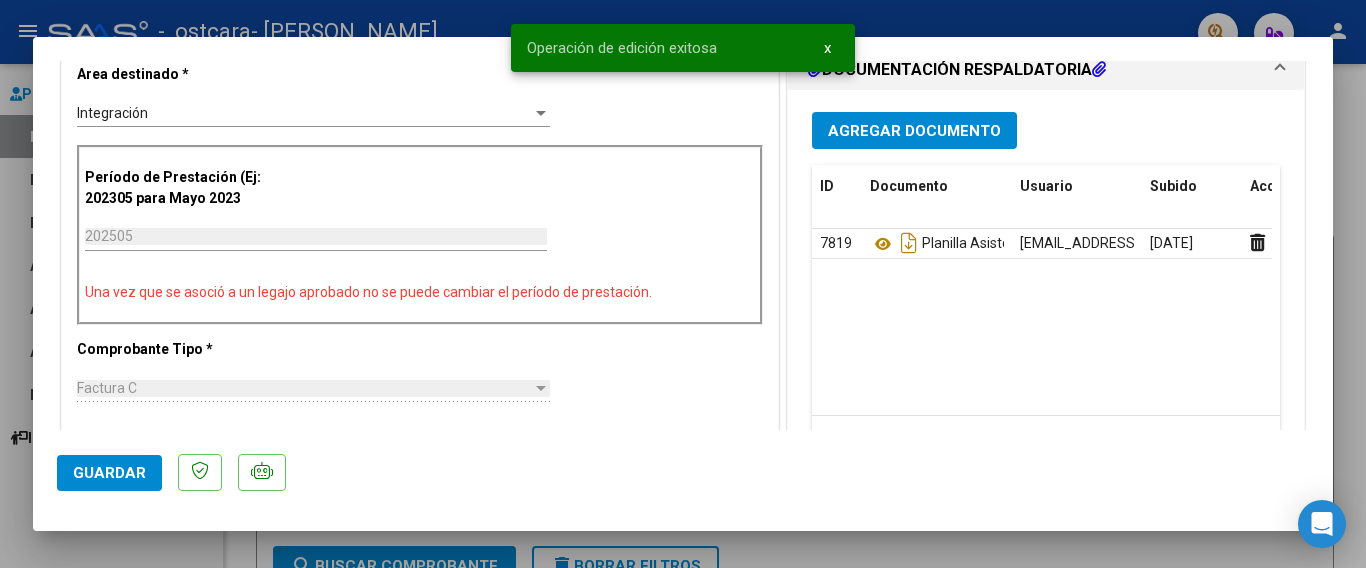 click at bounding box center [683, 284] 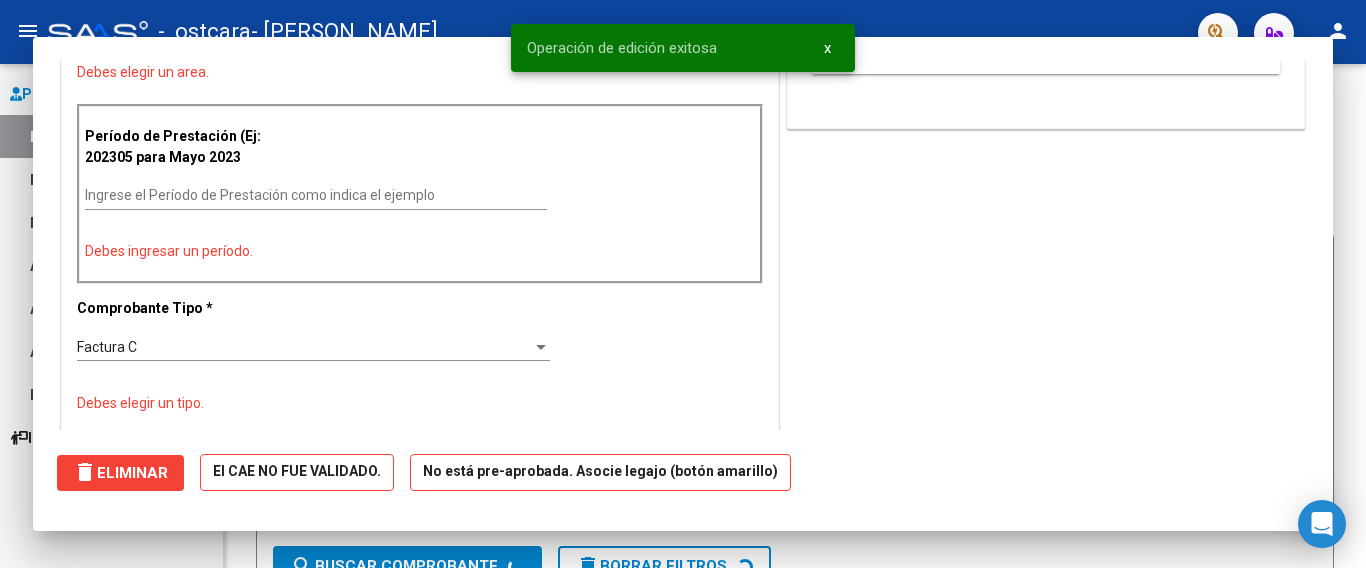 scroll, scrollTop: 0, scrollLeft: 0, axis: both 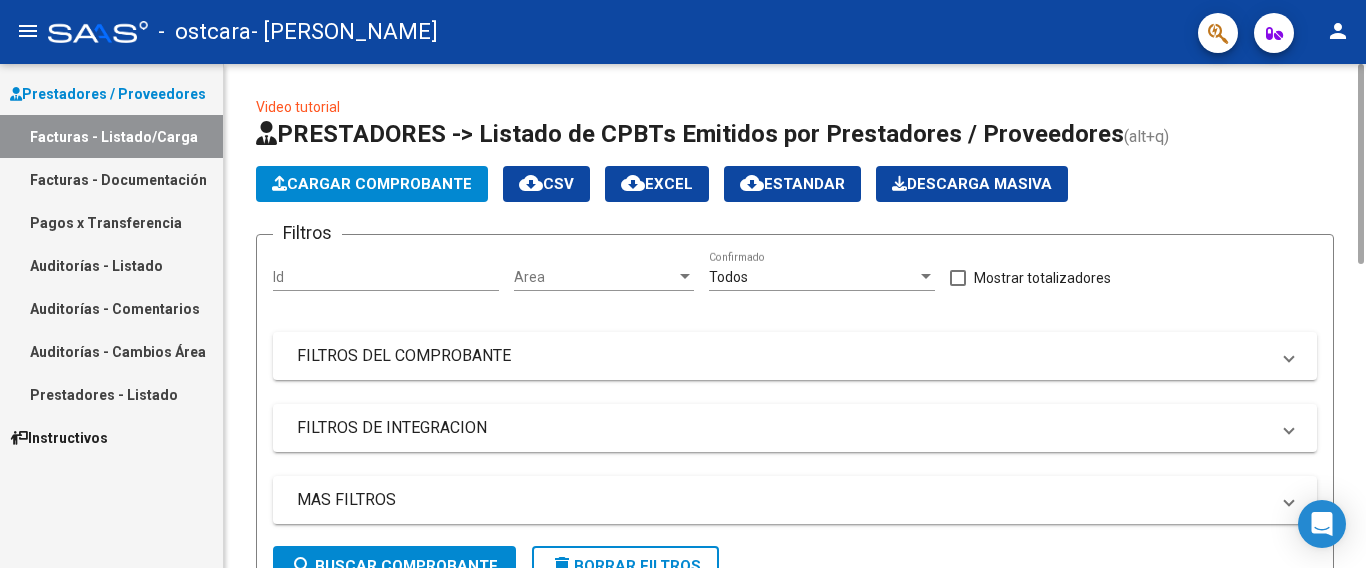 drag, startPoint x: 1363, startPoint y: 112, endPoint x: 1172, endPoint y: -96, distance: 282.39157 